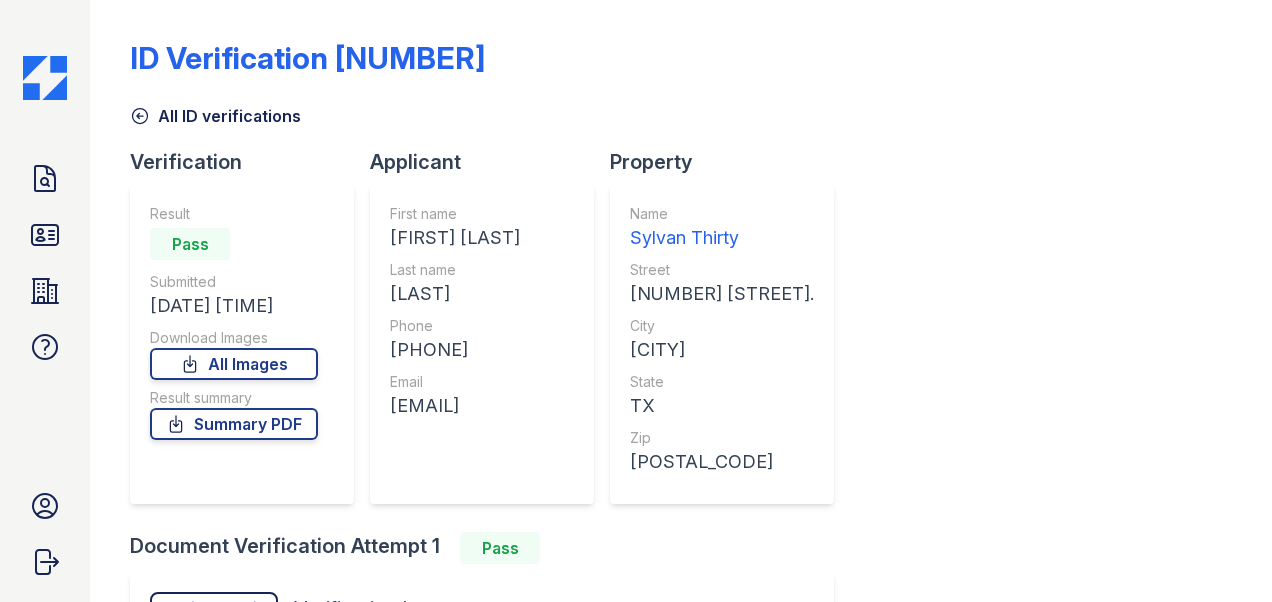 scroll, scrollTop: 0, scrollLeft: 0, axis: both 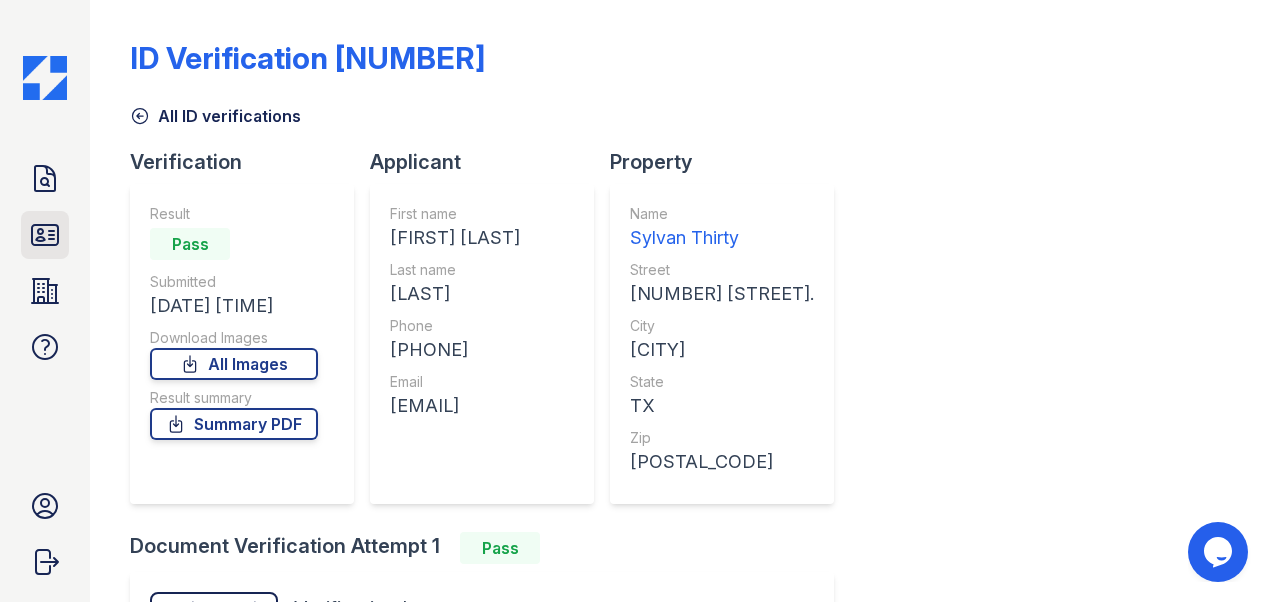 click 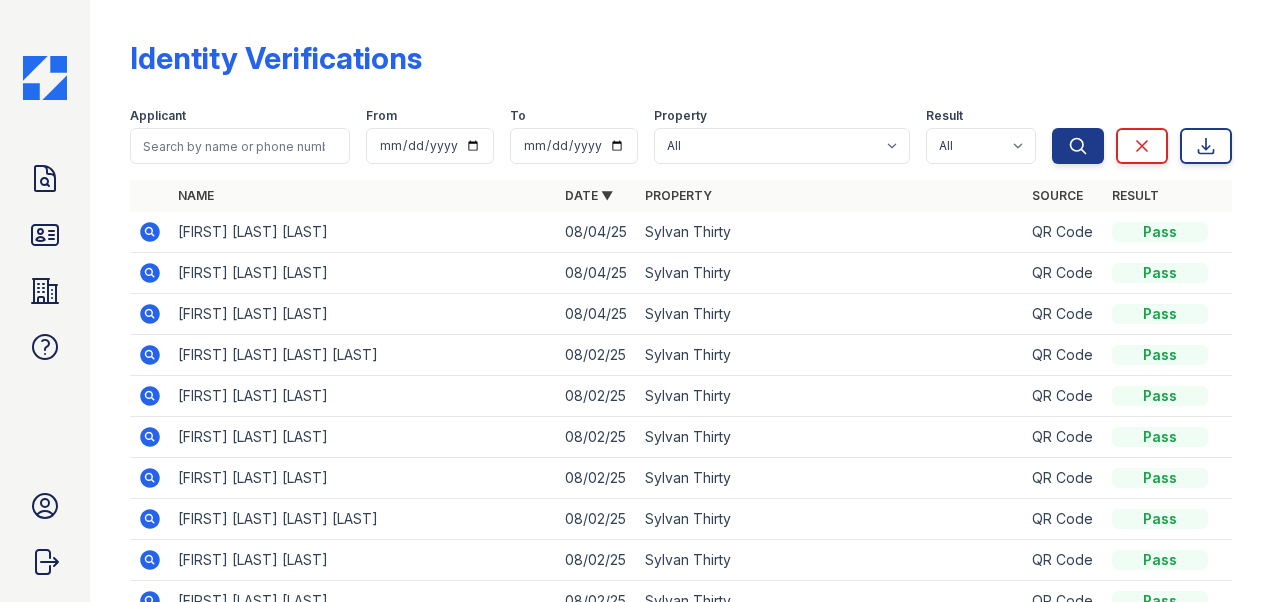 click 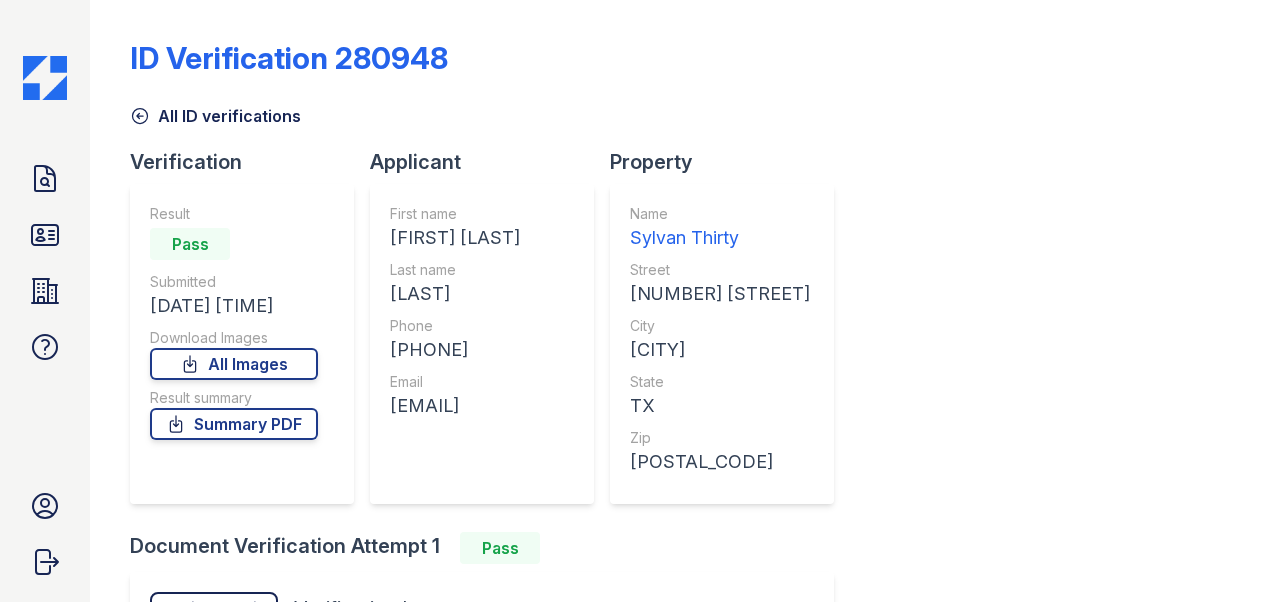 scroll, scrollTop: 0, scrollLeft: 0, axis: both 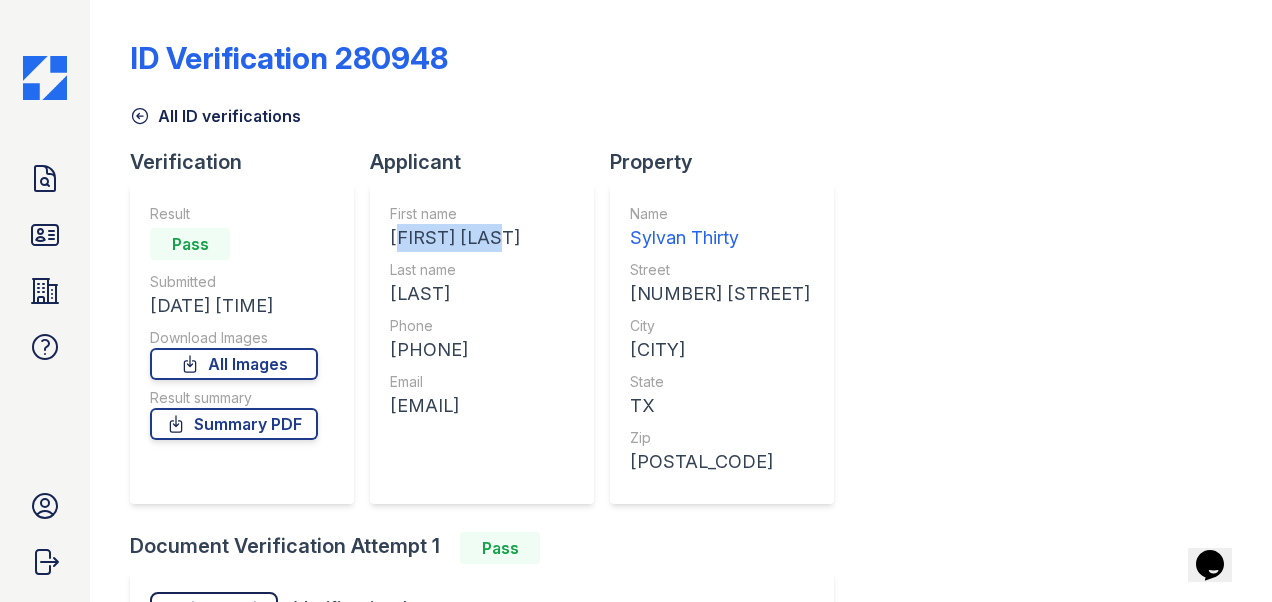 drag, startPoint x: 395, startPoint y: 234, endPoint x: 516, endPoint y: 235, distance: 121.004135 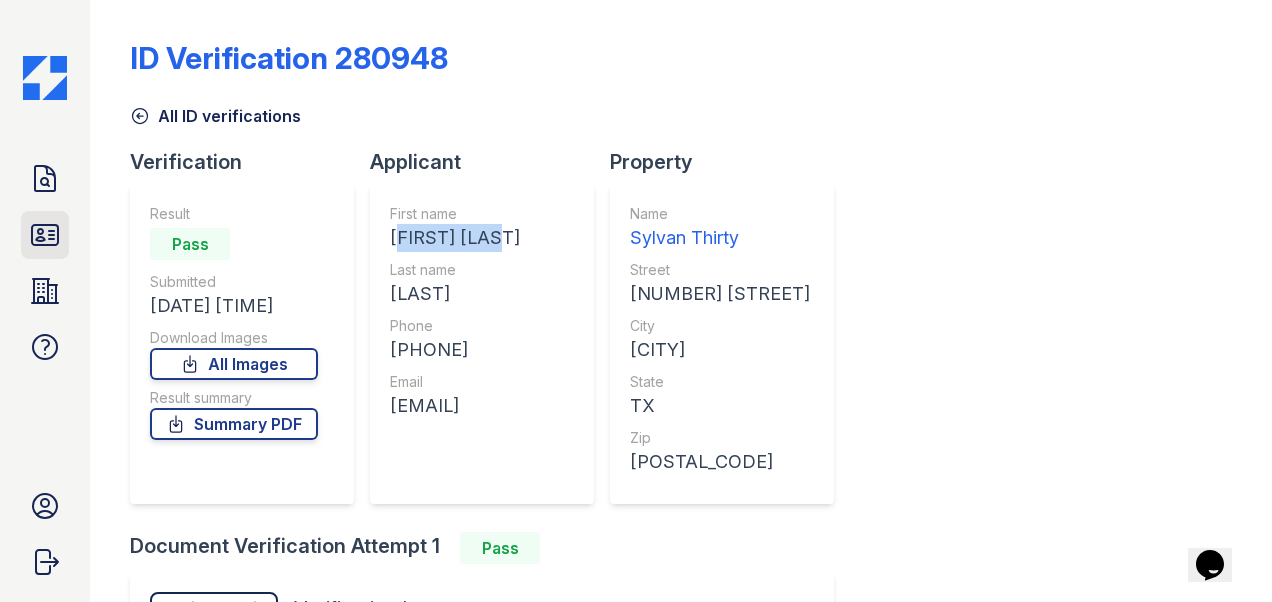 click 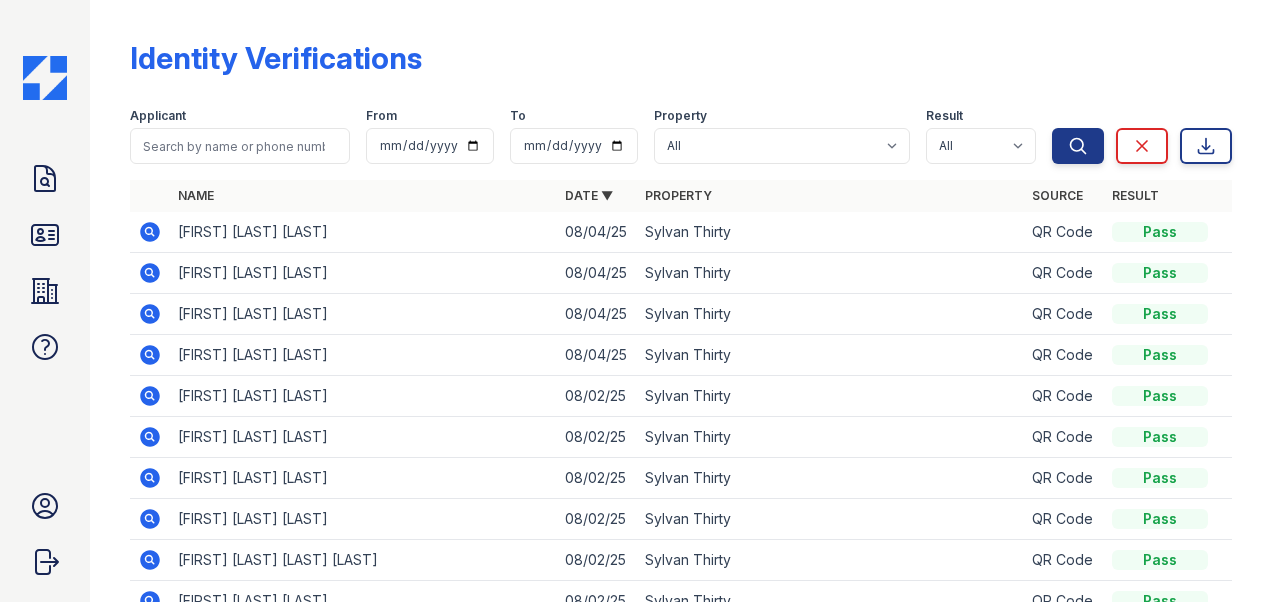 click 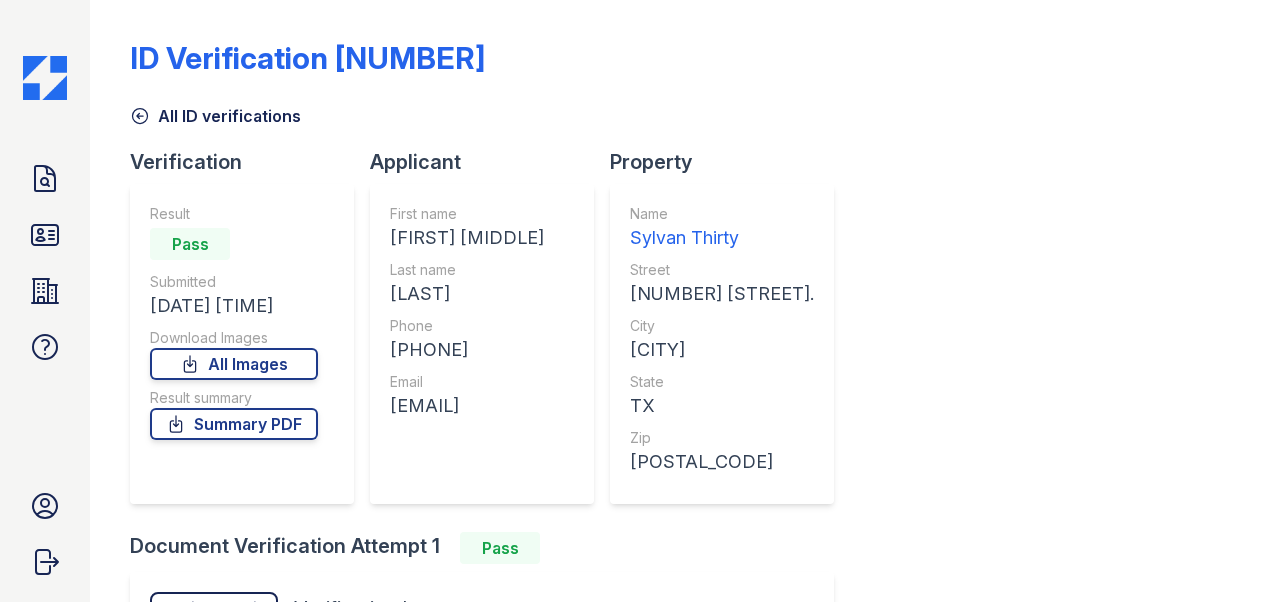scroll, scrollTop: 0, scrollLeft: 0, axis: both 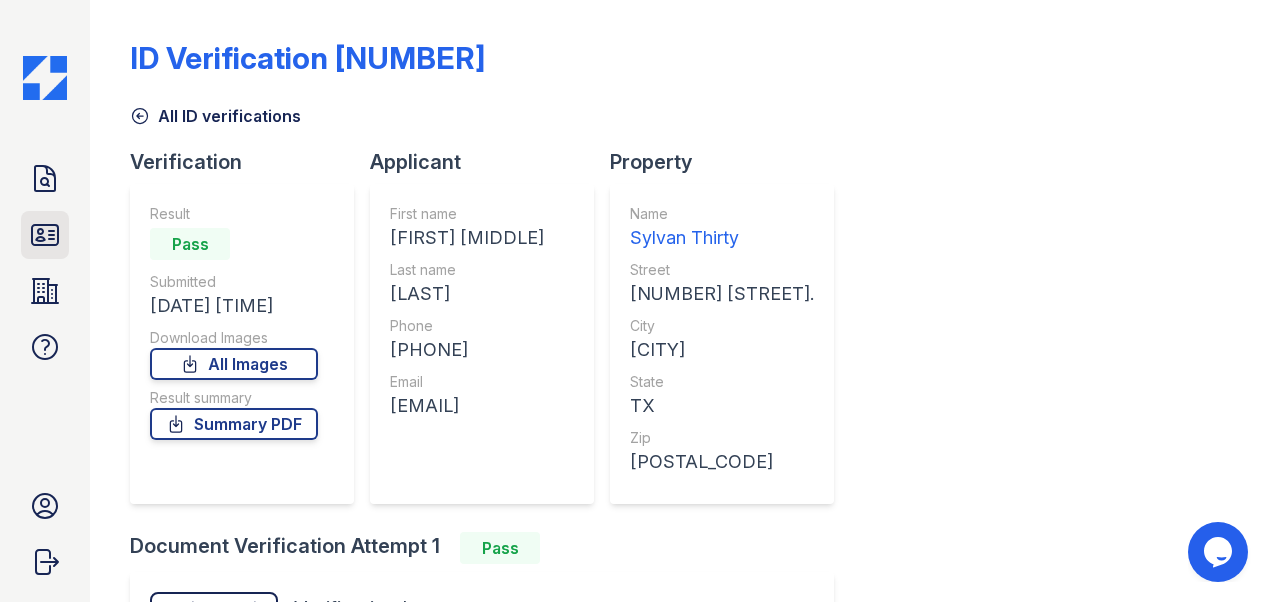 click 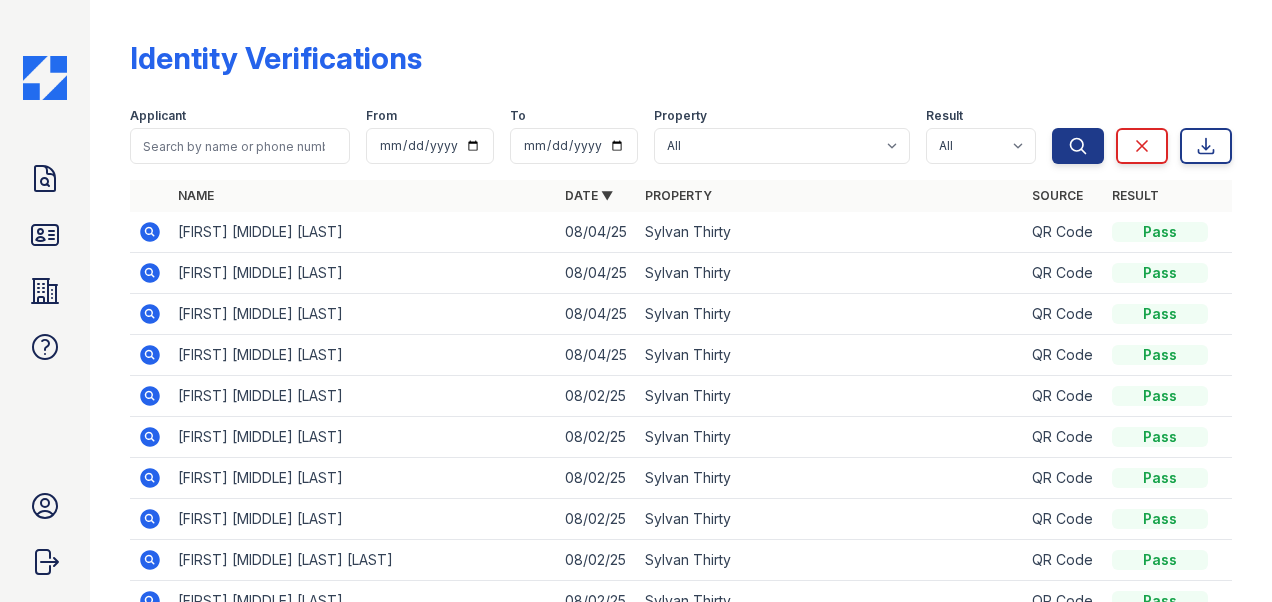click 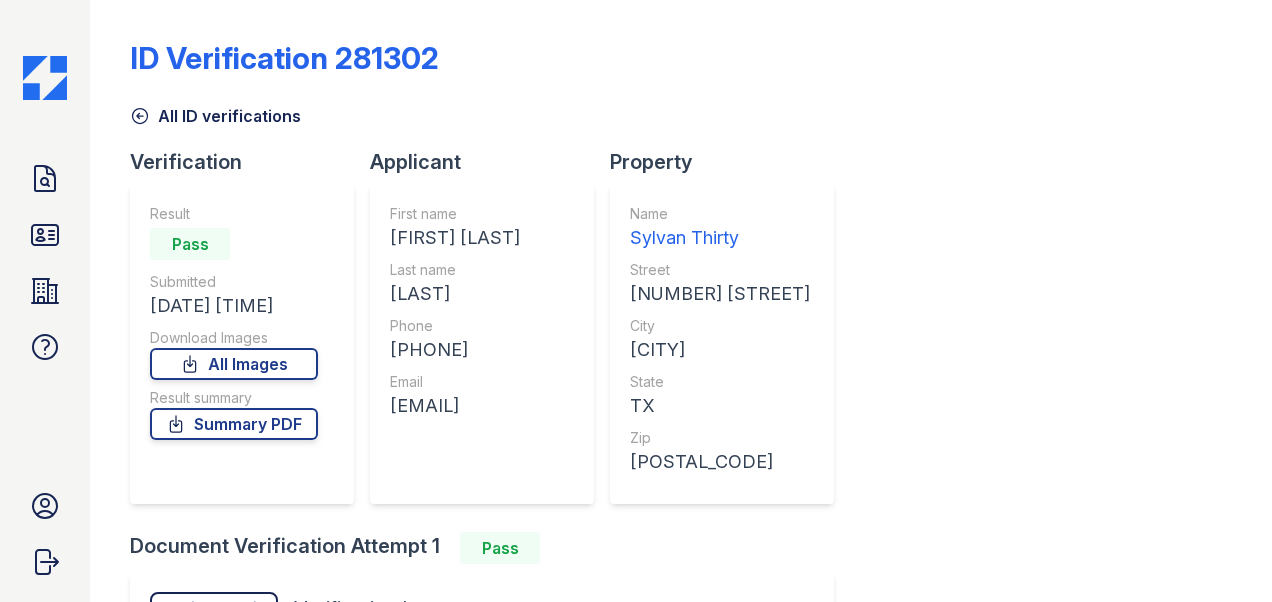 scroll, scrollTop: 0, scrollLeft: 0, axis: both 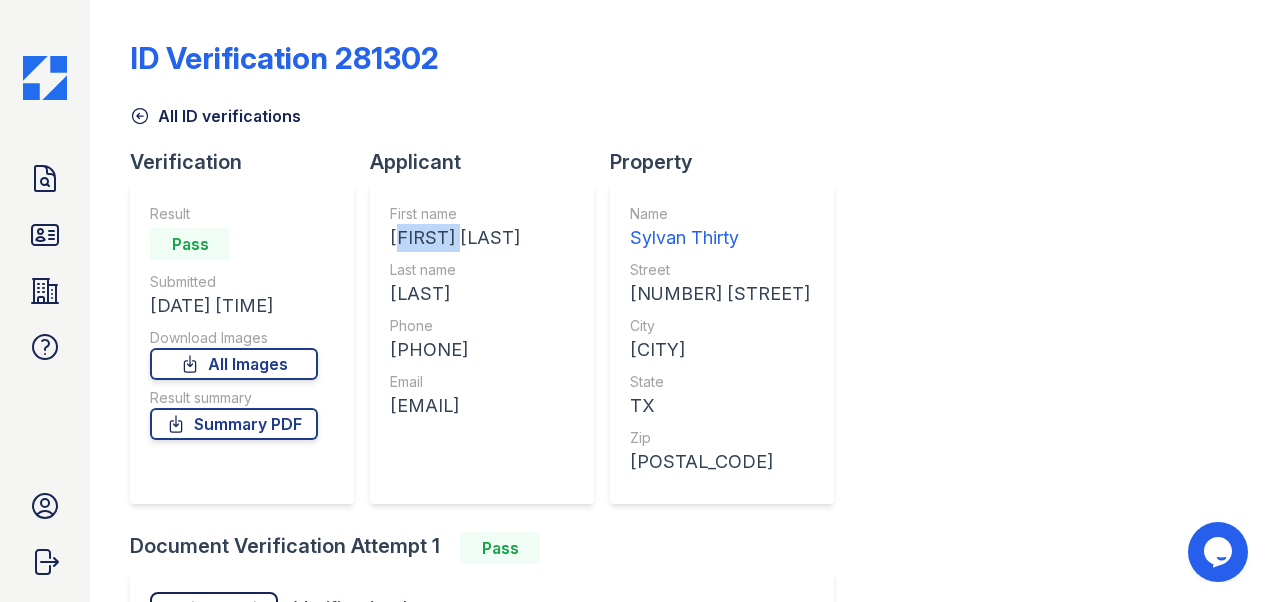 drag, startPoint x: 390, startPoint y: 232, endPoint x: 480, endPoint y: 237, distance: 90.13878 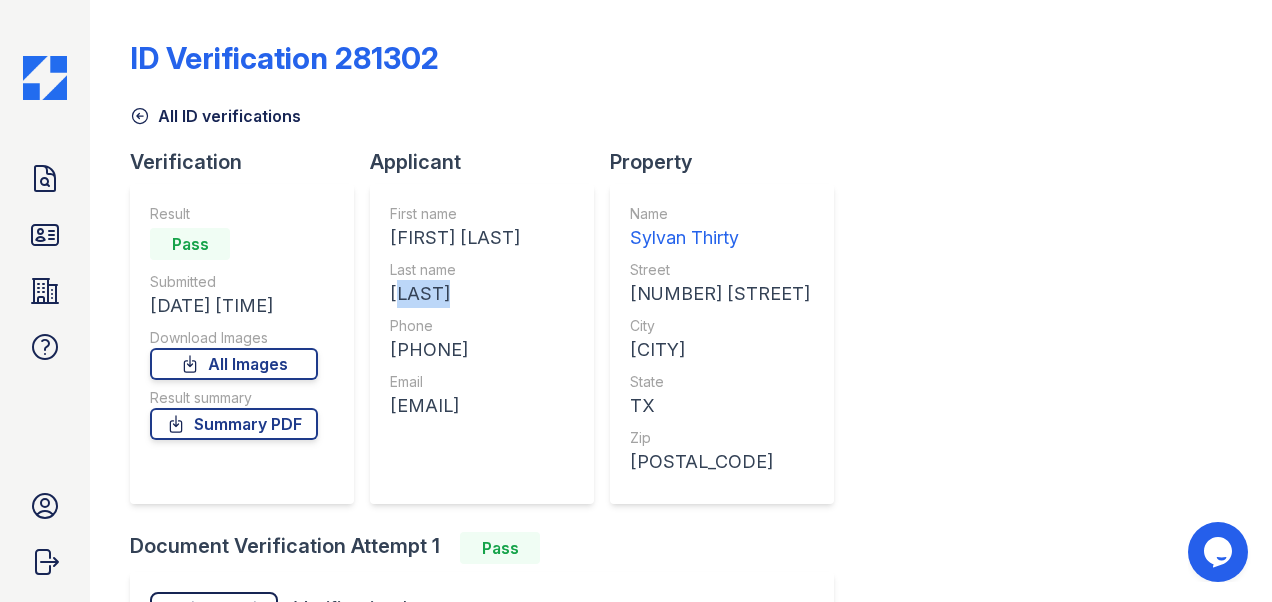 drag, startPoint x: 392, startPoint y: 295, endPoint x: 497, endPoint y: 300, distance: 105.11898 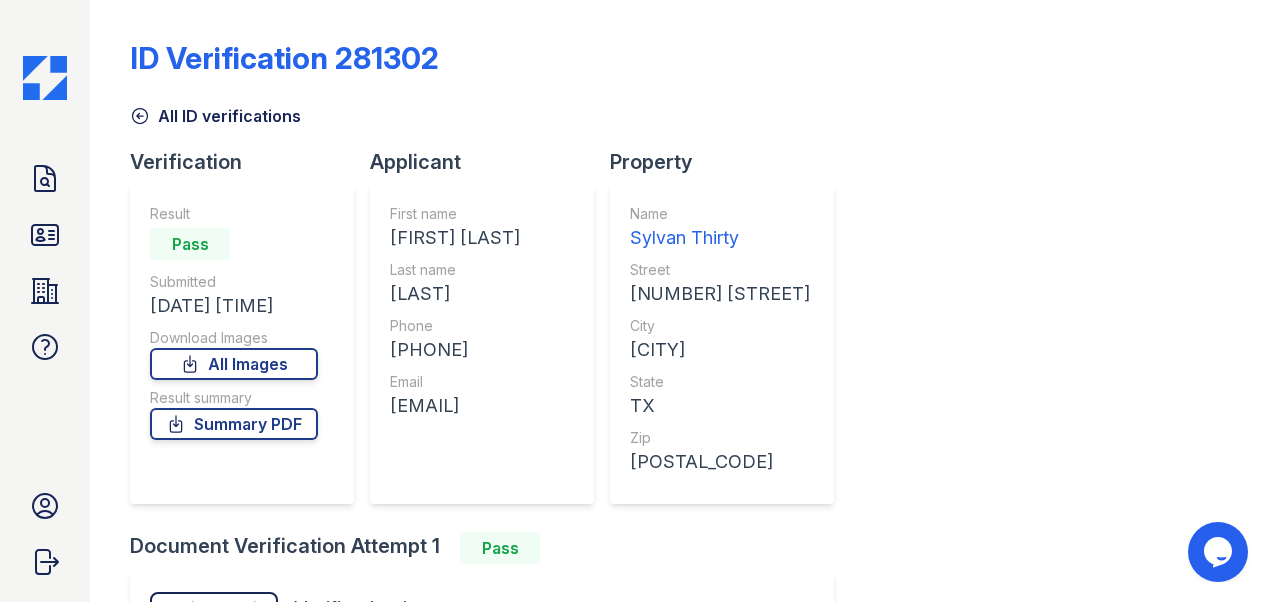 drag, startPoint x: 542, startPoint y: 360, endPoint x: 468, endPoint y: 375, distance: 75.50497 